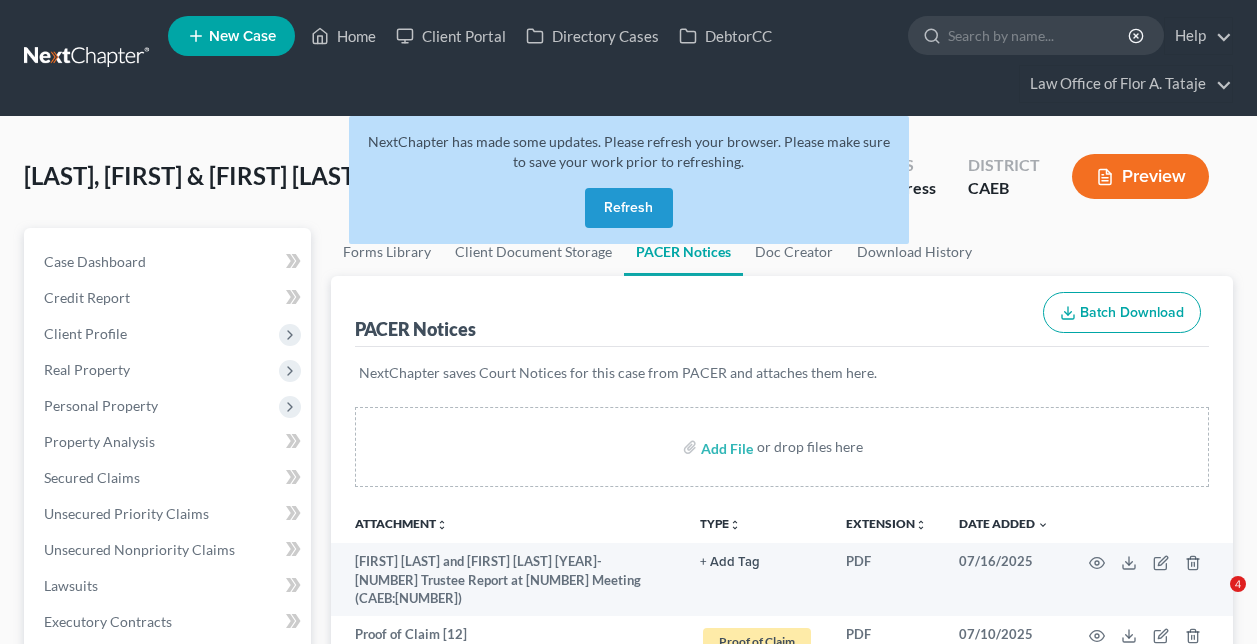 scroll, scrollTop: 0, scrollLeft: 0, axis: both 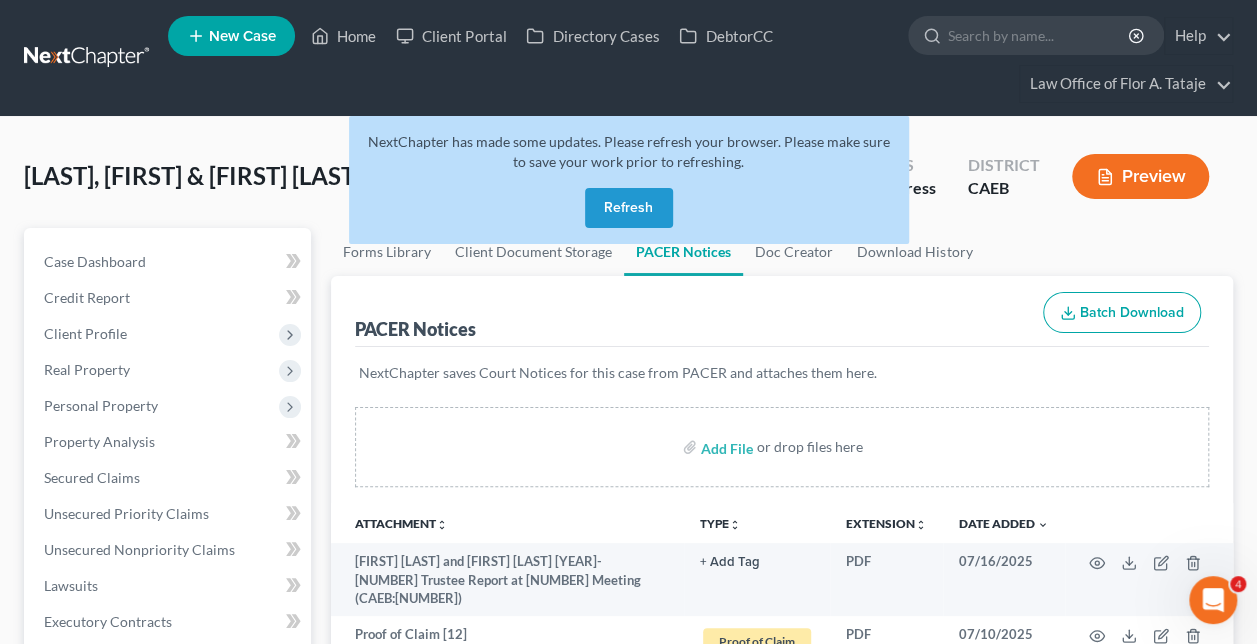 click on "Refresh" at bounding box center (629, 208) 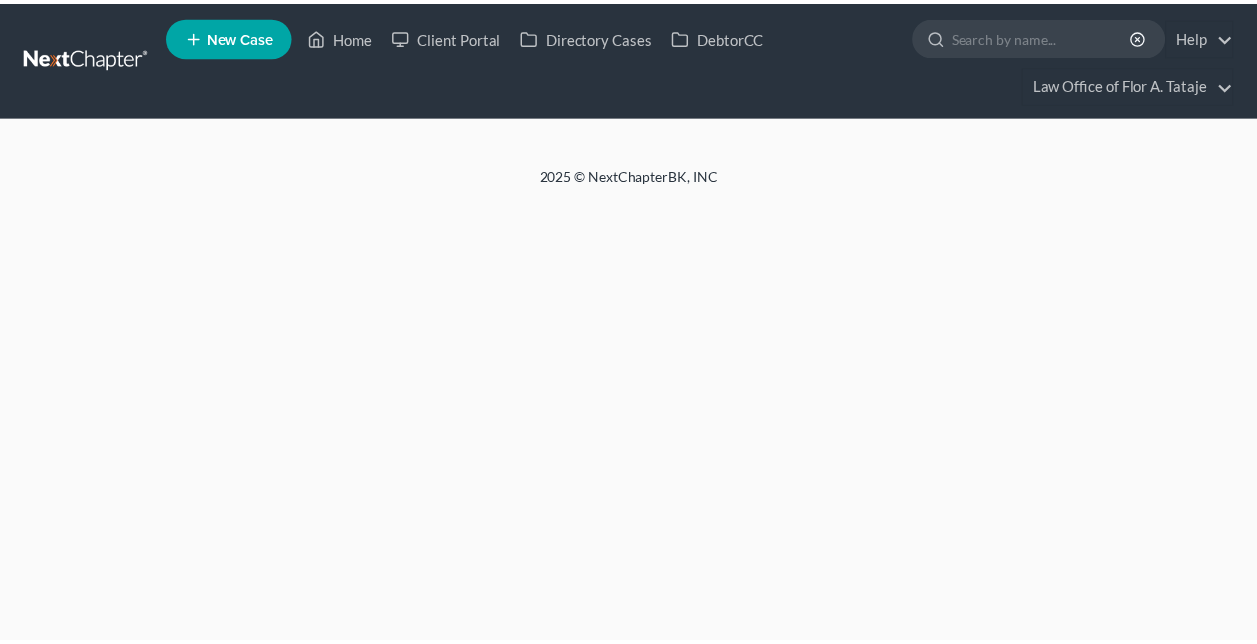 scroll, scrollTop: 0, scrollLeft: 0, axis: both 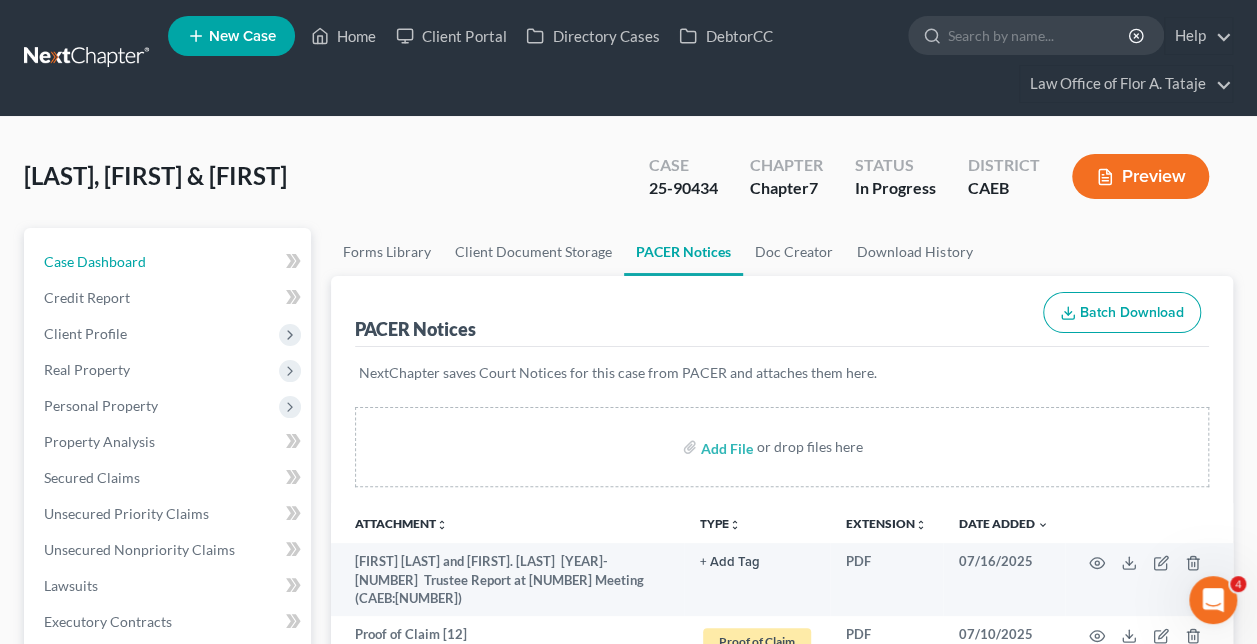 click on "Case Dashboard" at bounding box center (169, 262) 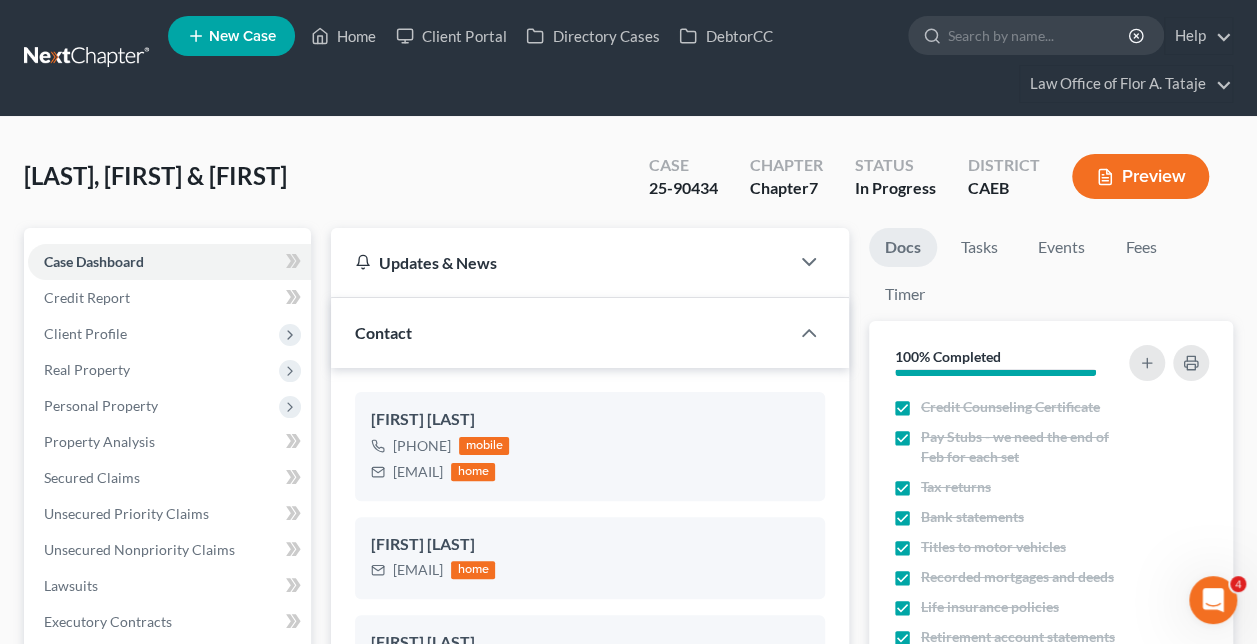 scroll, scrollTop: 100, scrollLeft: 0, axis: vertical 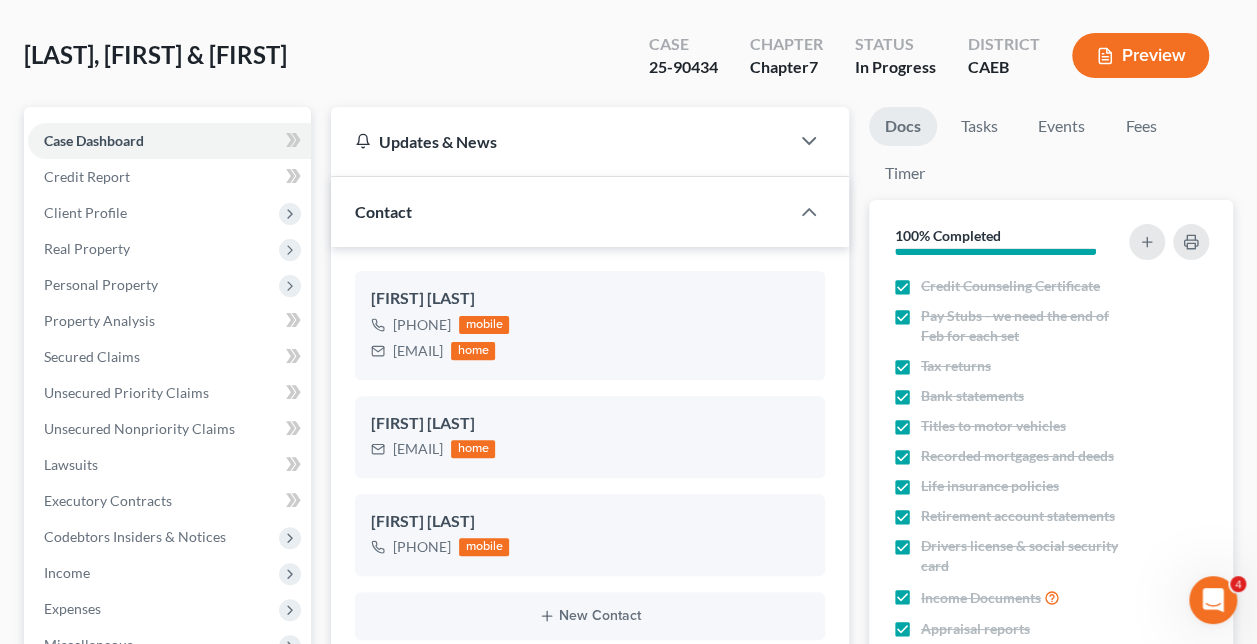 drag, startPoint x: 512, startPoint y: 320, endPoint x: 412, endPoint y: 326, distance: 100.17984 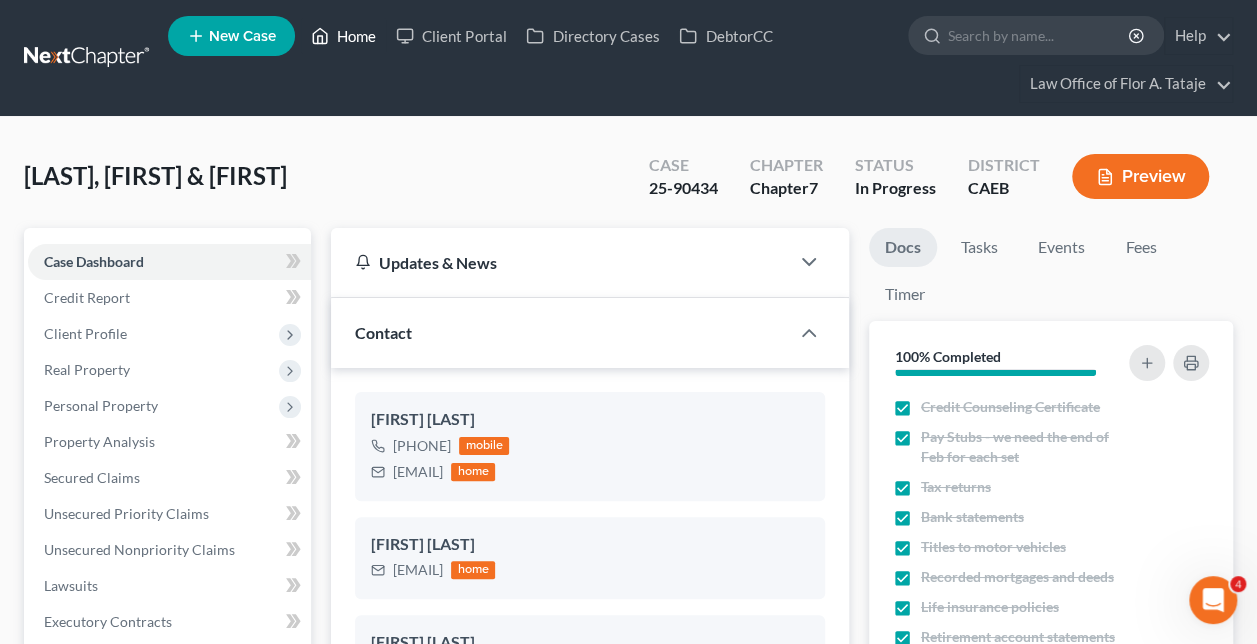 click on "Home" at bounding box center (343, 36) 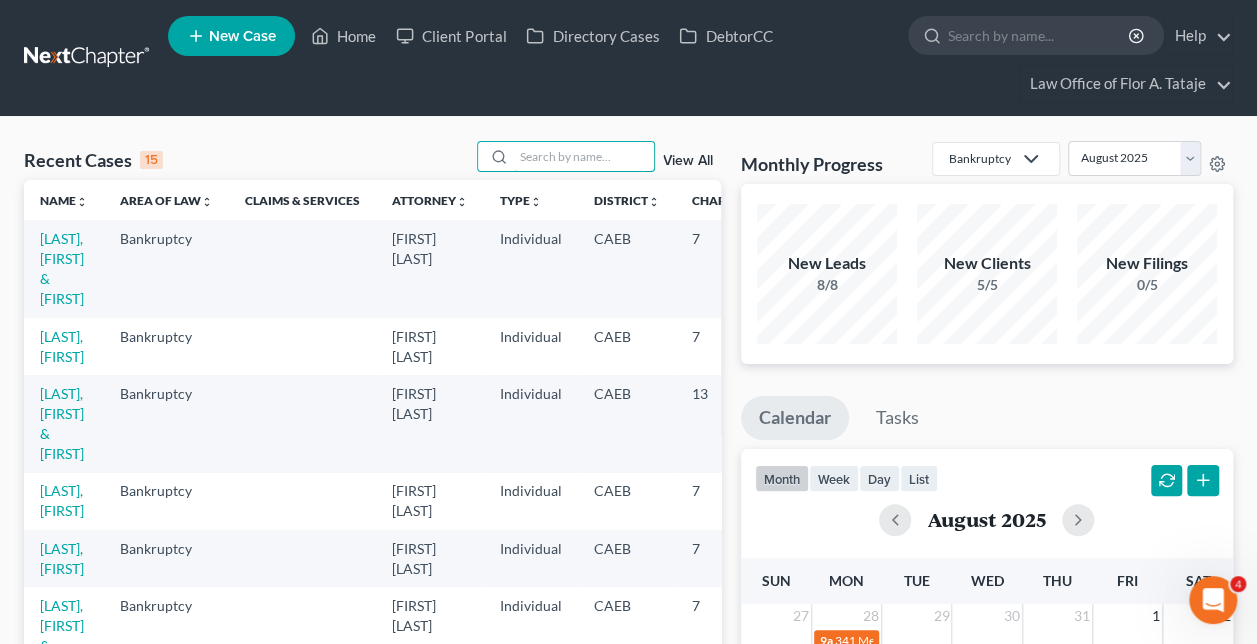 click at bounding box center (584, 156) 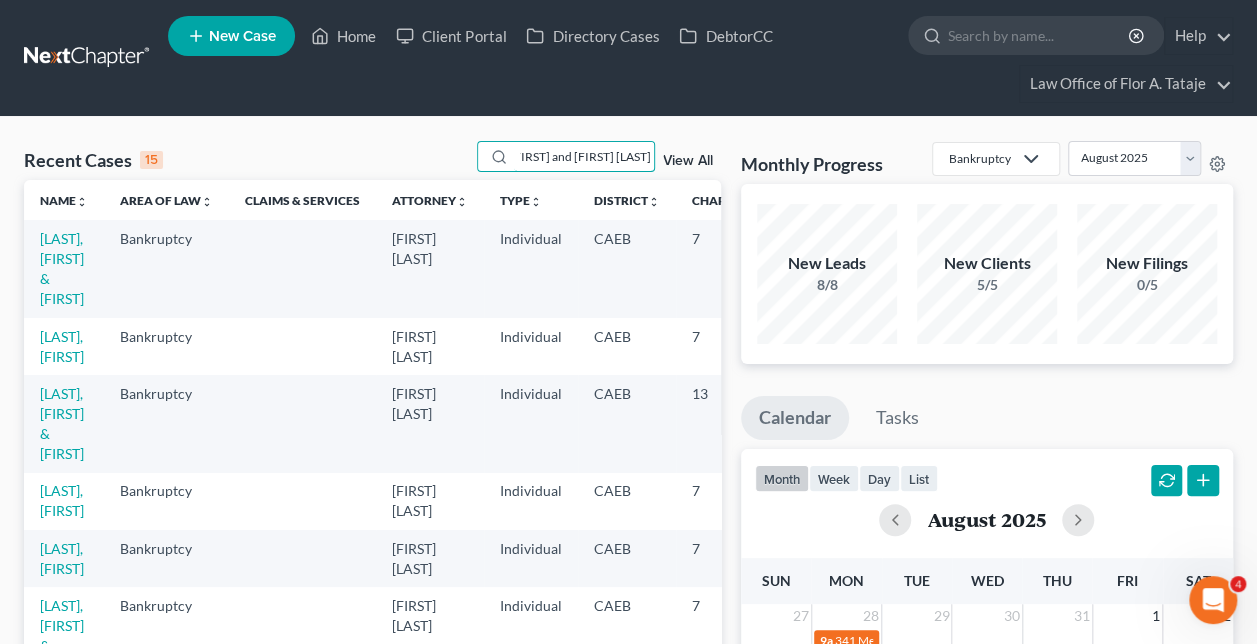 scroll, scrollTop: 0, scrollLeft: 7, axis: horizontal 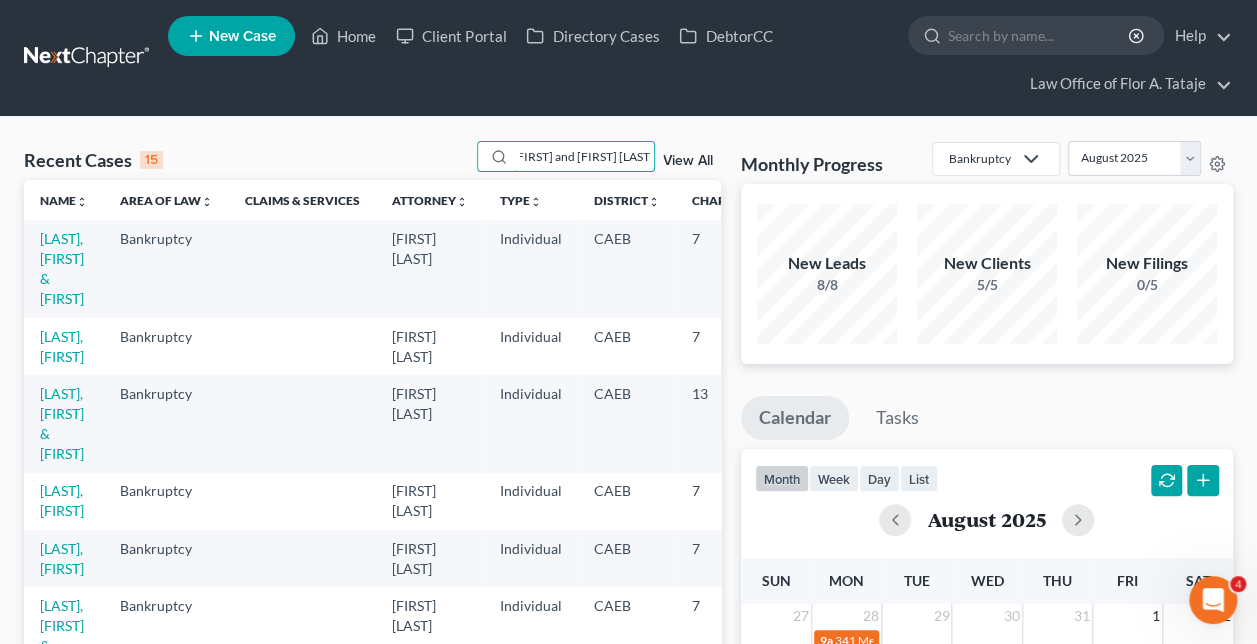 type on "[FIRST] and [FIRST] [LAST]" 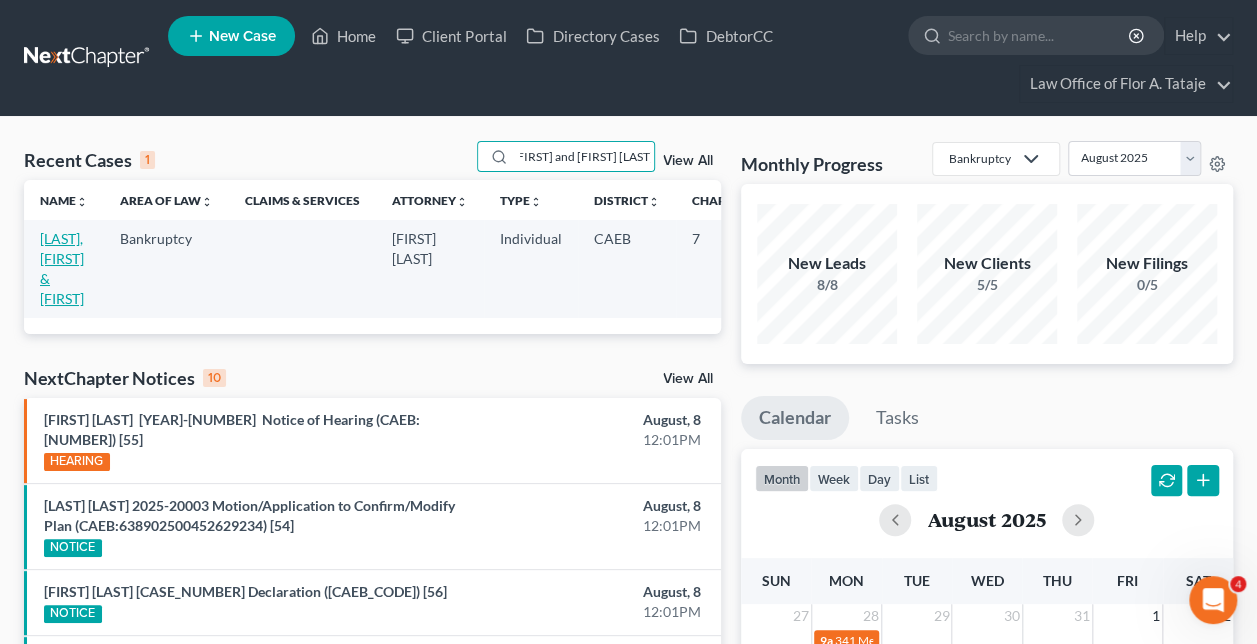 scroll, scrollTop: 0, scrollLeft: 0, axis: both 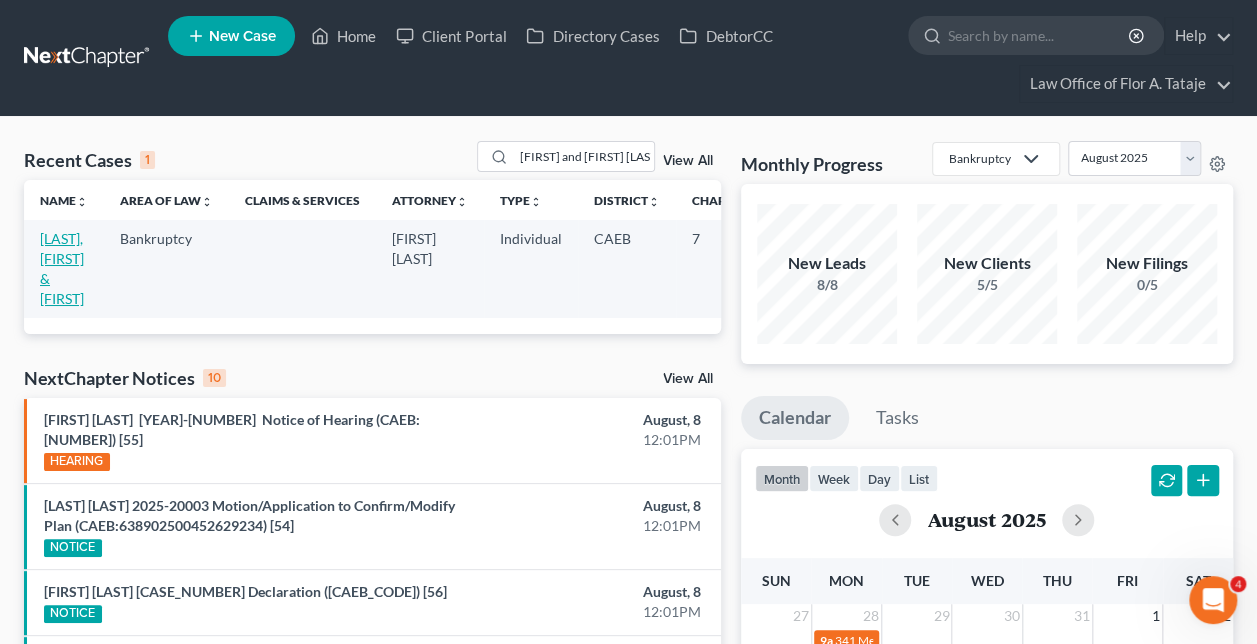 click on "[LAST], [FIRST] & [FIRST]" at bounding box center [62, 268] 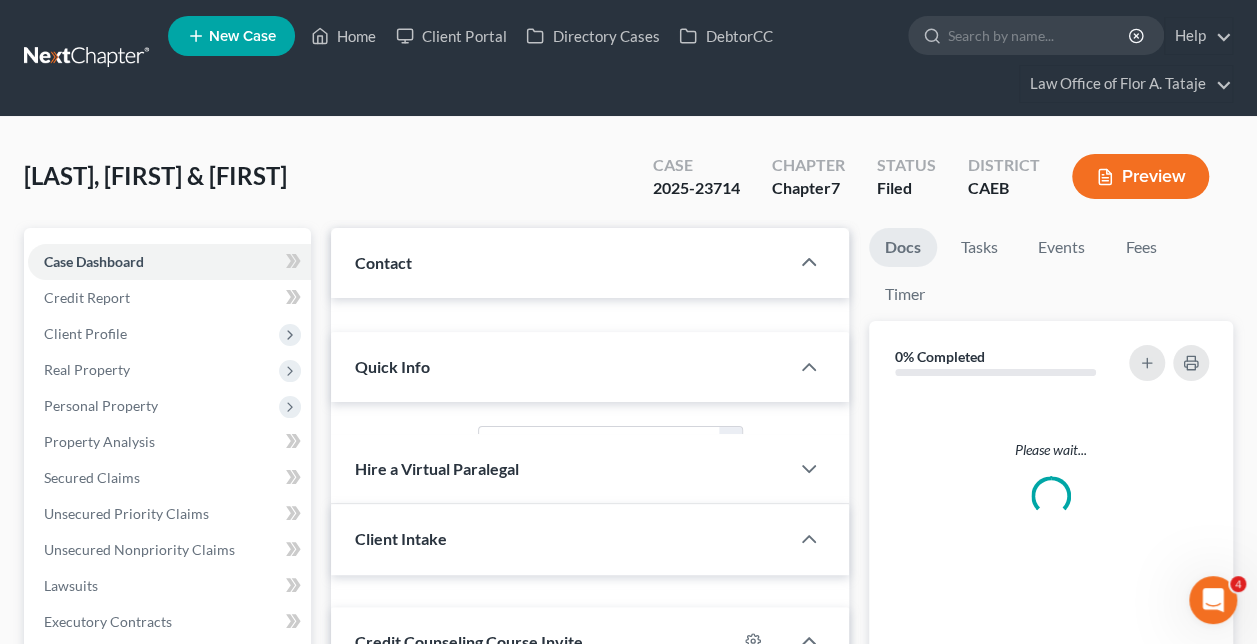 click on "Case Dashboard" at bounding box center [94, 261] 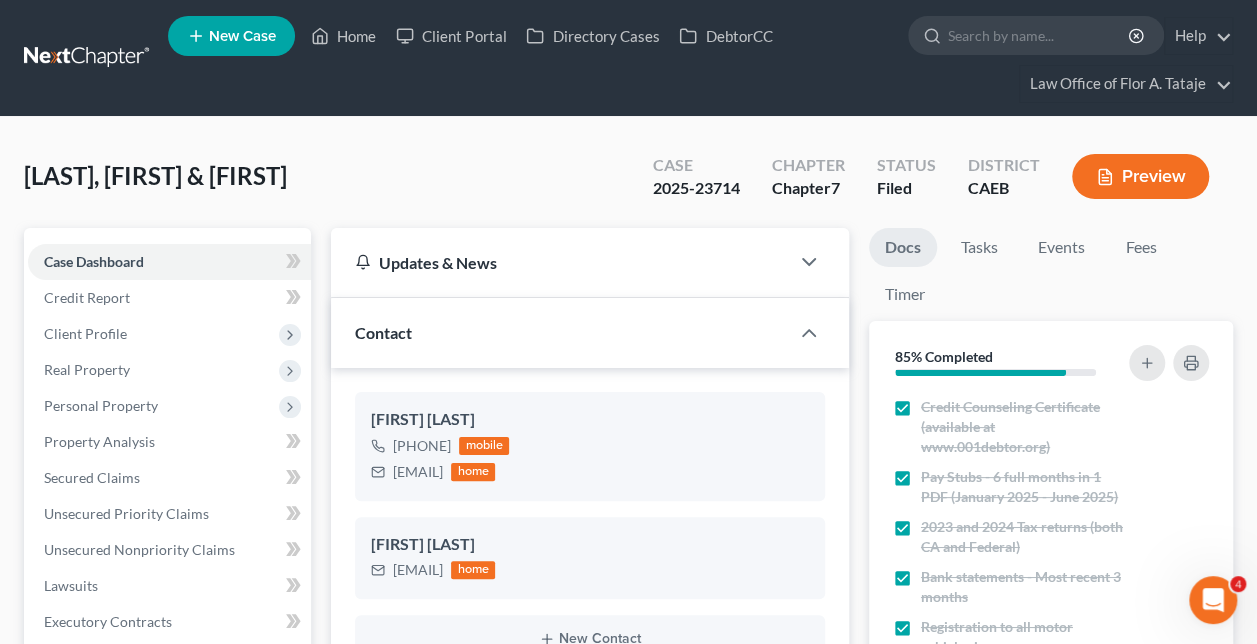 scroll, scrollTop: 3679, scrollLeft: 0, axis: vertical 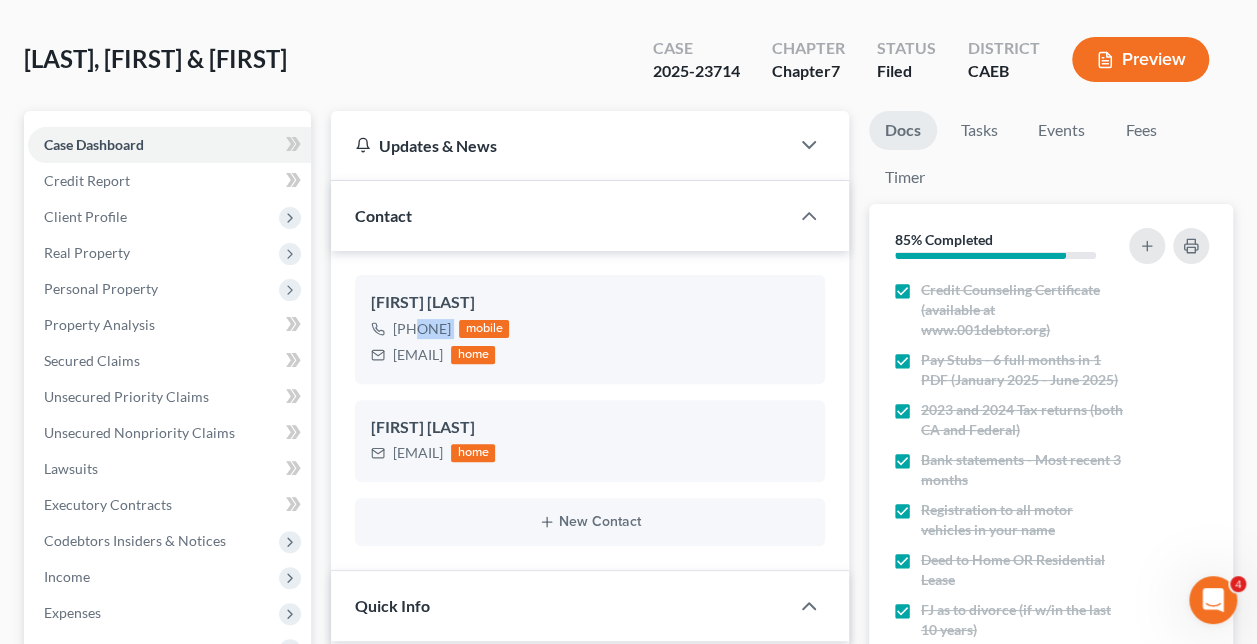 drag, startPoint x: 514, startPoint y: 324, endPoint x: 414, endPoint y: 332, distance: 100.31949 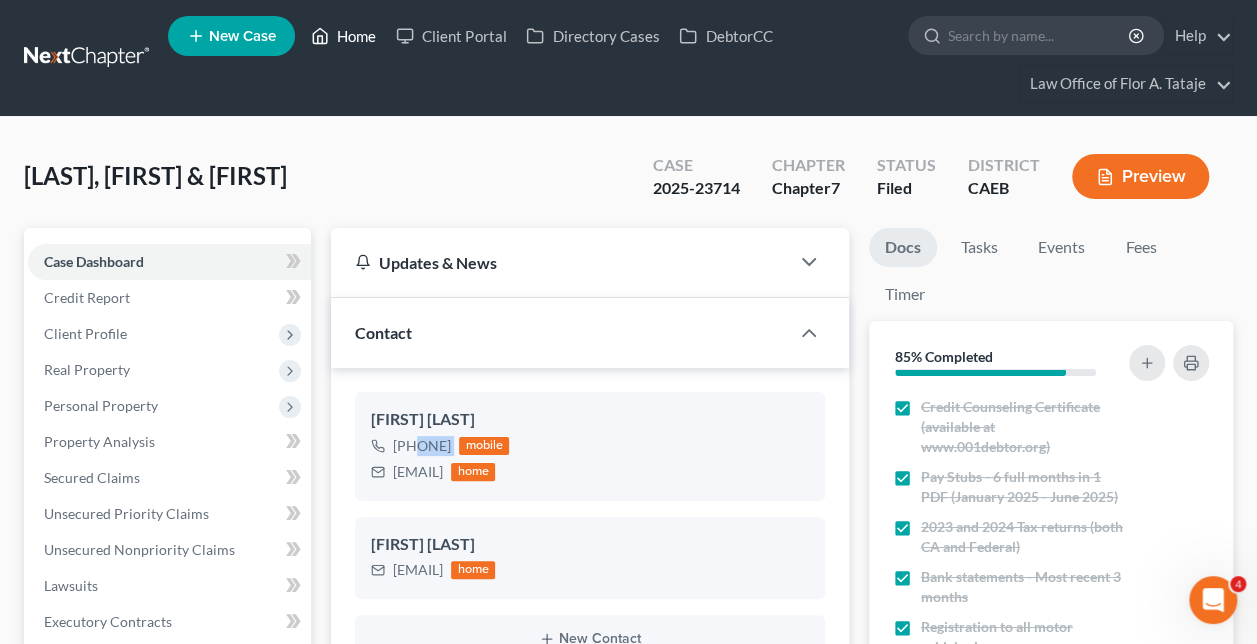 click on "Home" at bounding box center [343, 36] 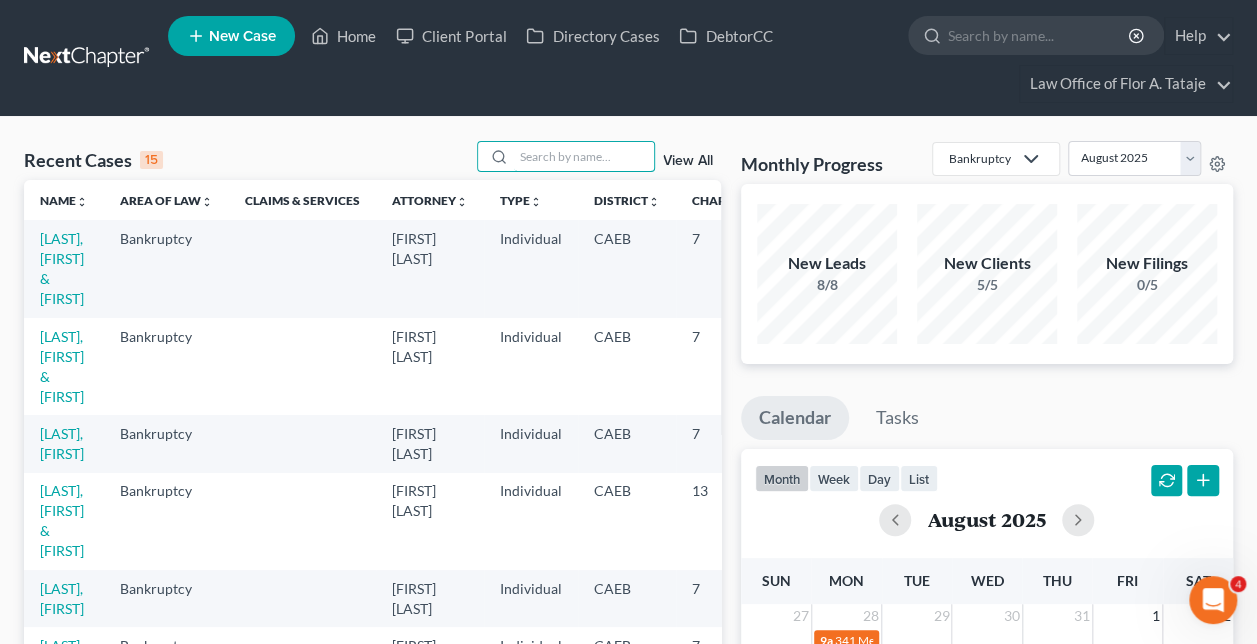 click at bounding box center [584, 156] 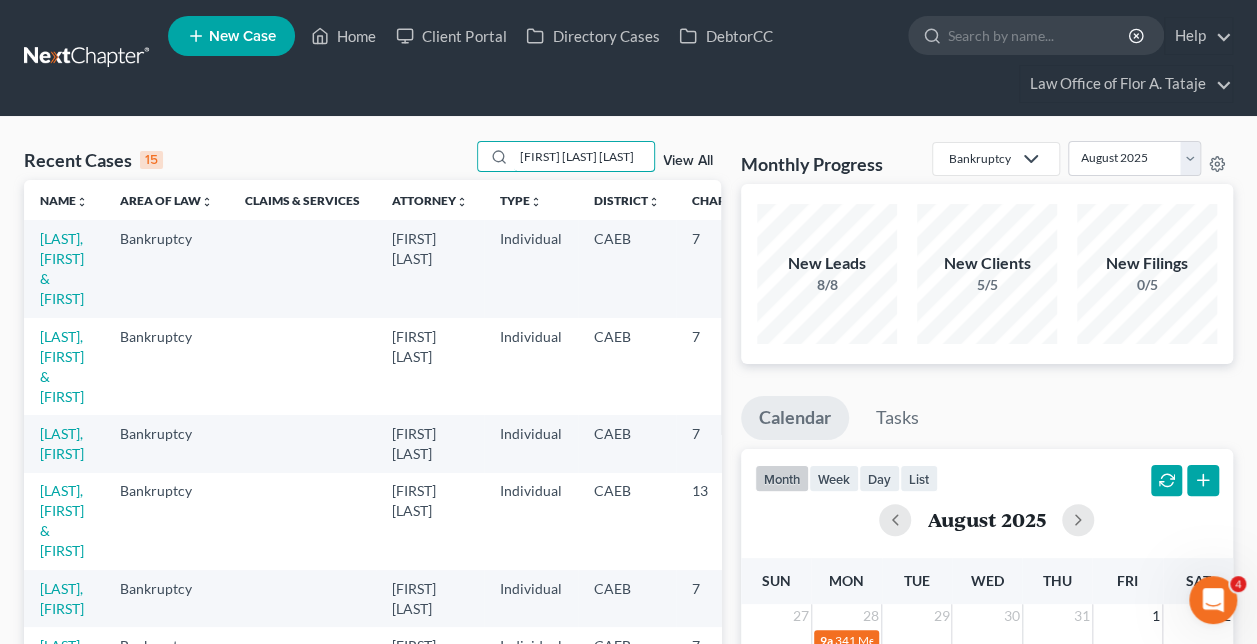 scroll, scrollTop: 0, scrollLeft: 11, axis: horizontal 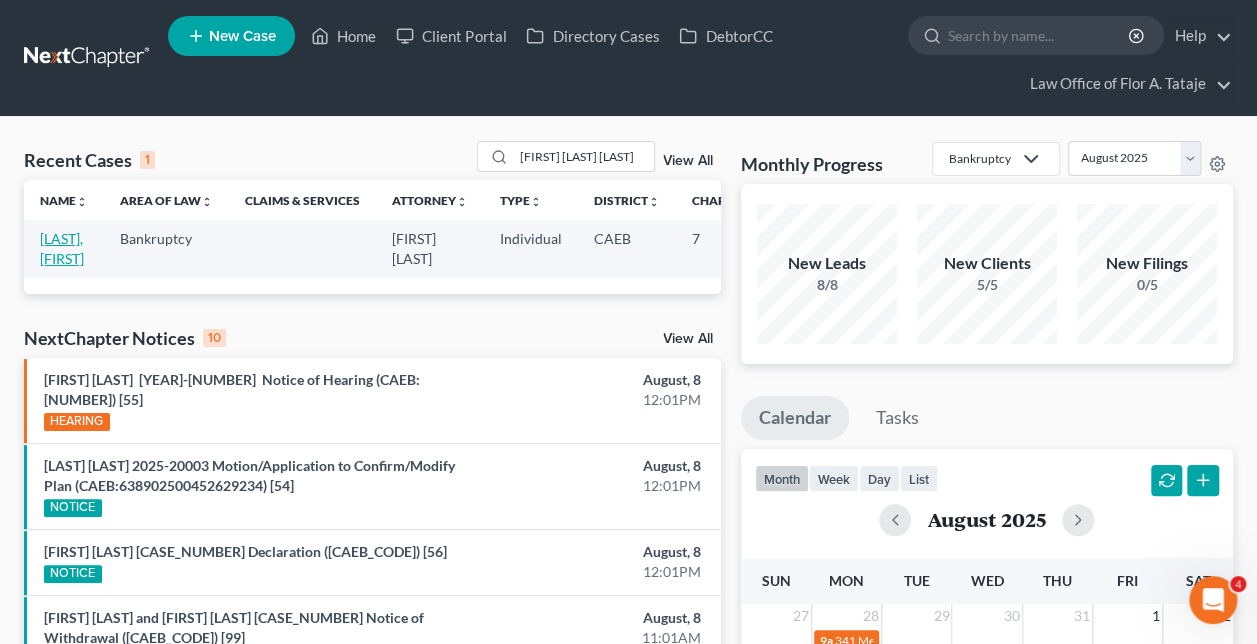 click on "[LAST], [FIRST]" at bounding box center (62, 248) 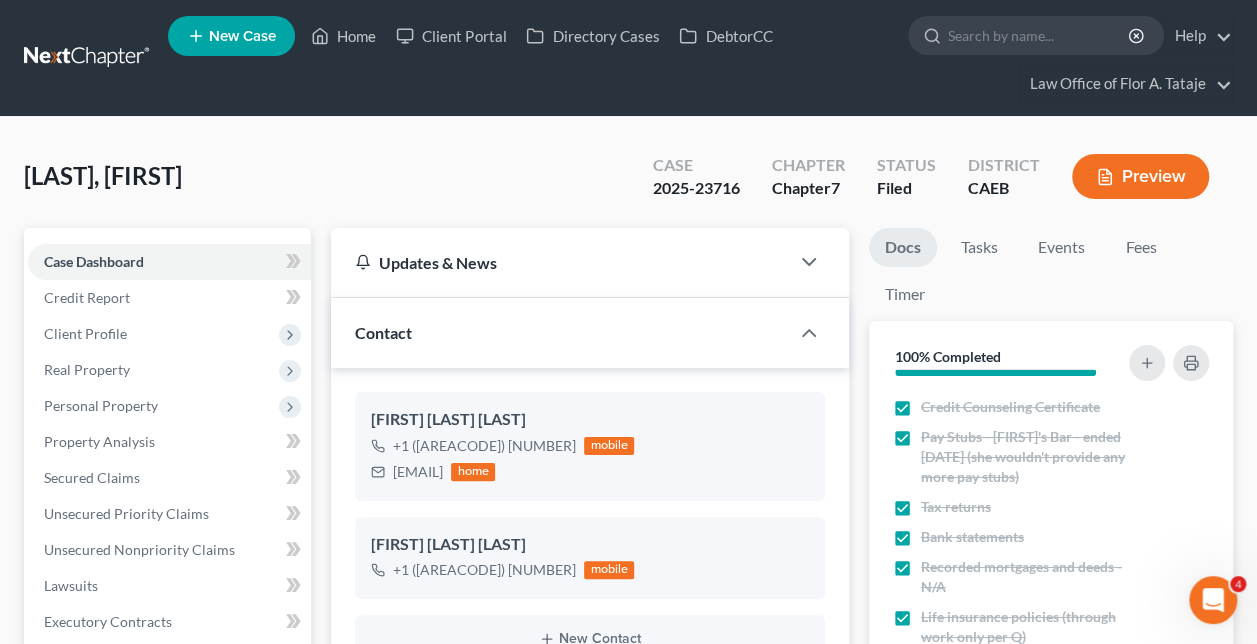 scroll, scrollTop: 2818, scrollLeft: 0, axis: vertical 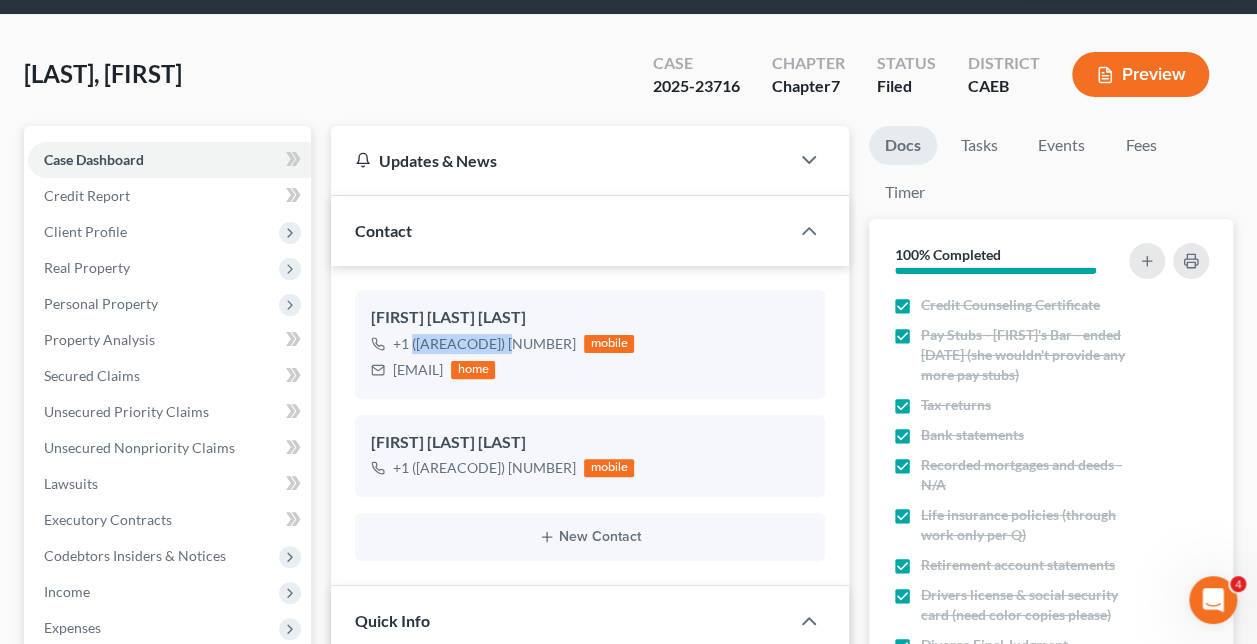 drag, startPoint x: 508, startPoint y: 343, endPoint x: 413, endPoint y: 344, distance: 95.005264 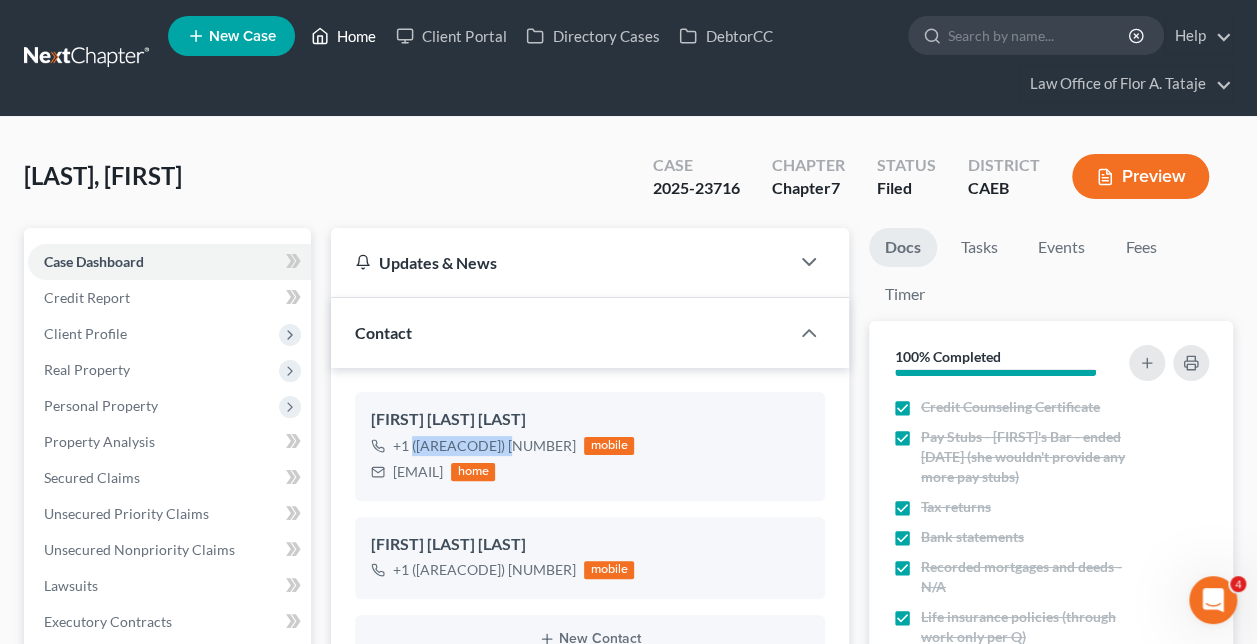 click on "Home" at bounding box center (343, 36) 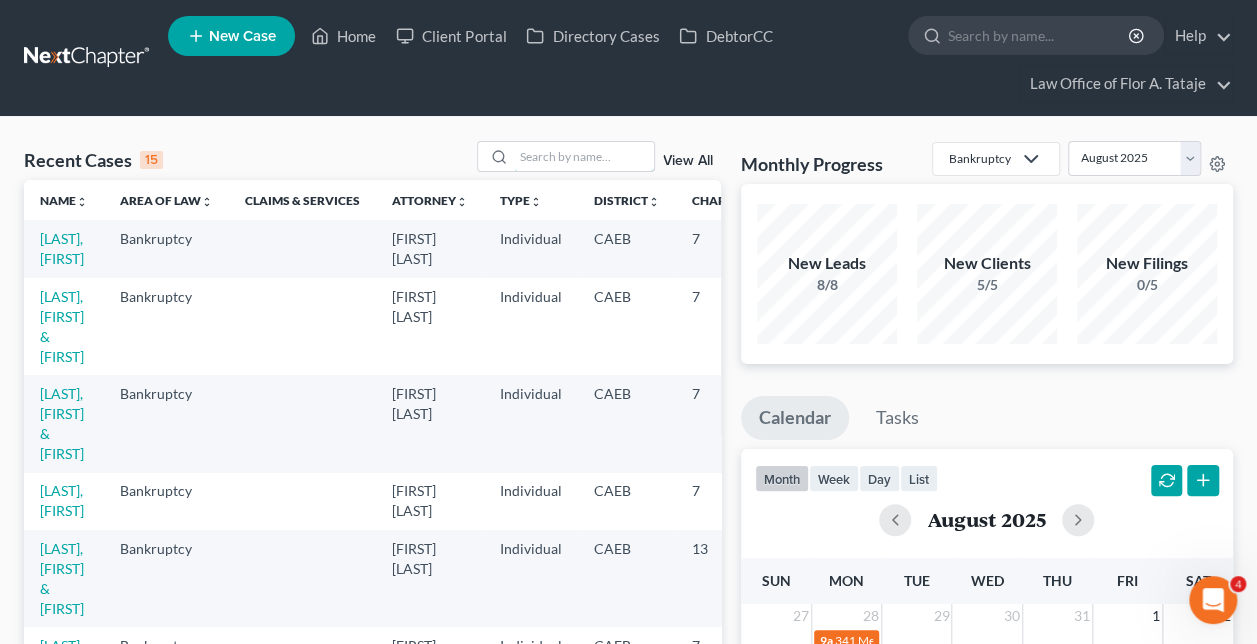 click at bounding box center [584, 156] 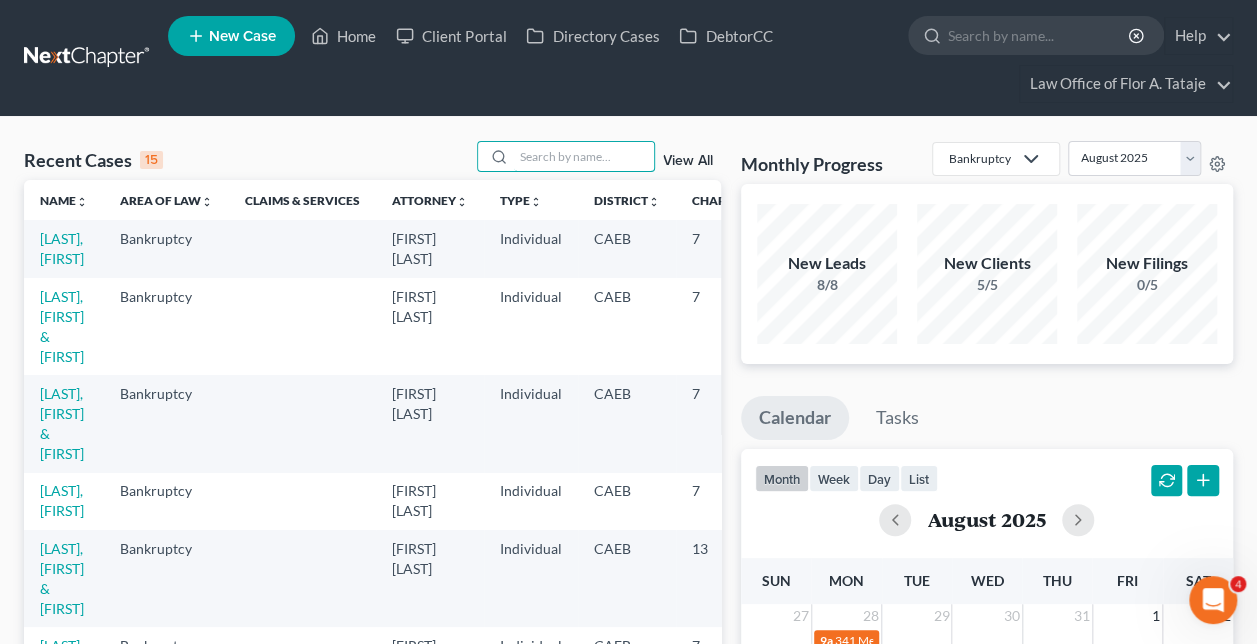 paste on "[FIRST] and [FIRST] [LAST]" 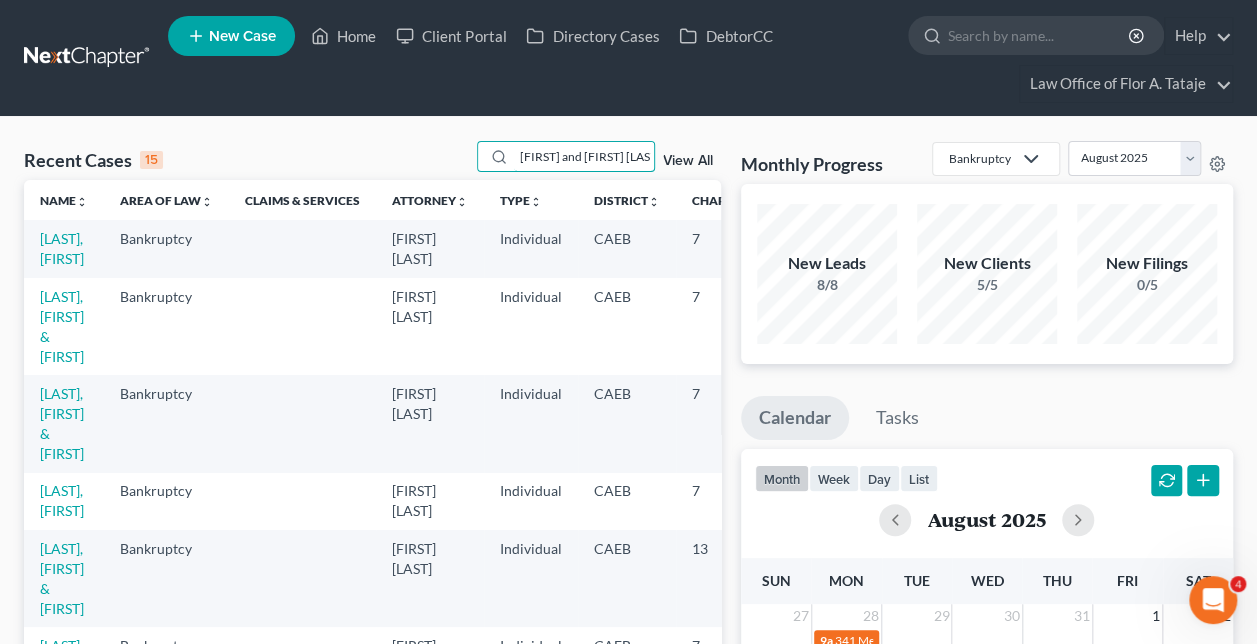 scroll, scrollTop: 0, scrollLeft: 16, axis: horizontal 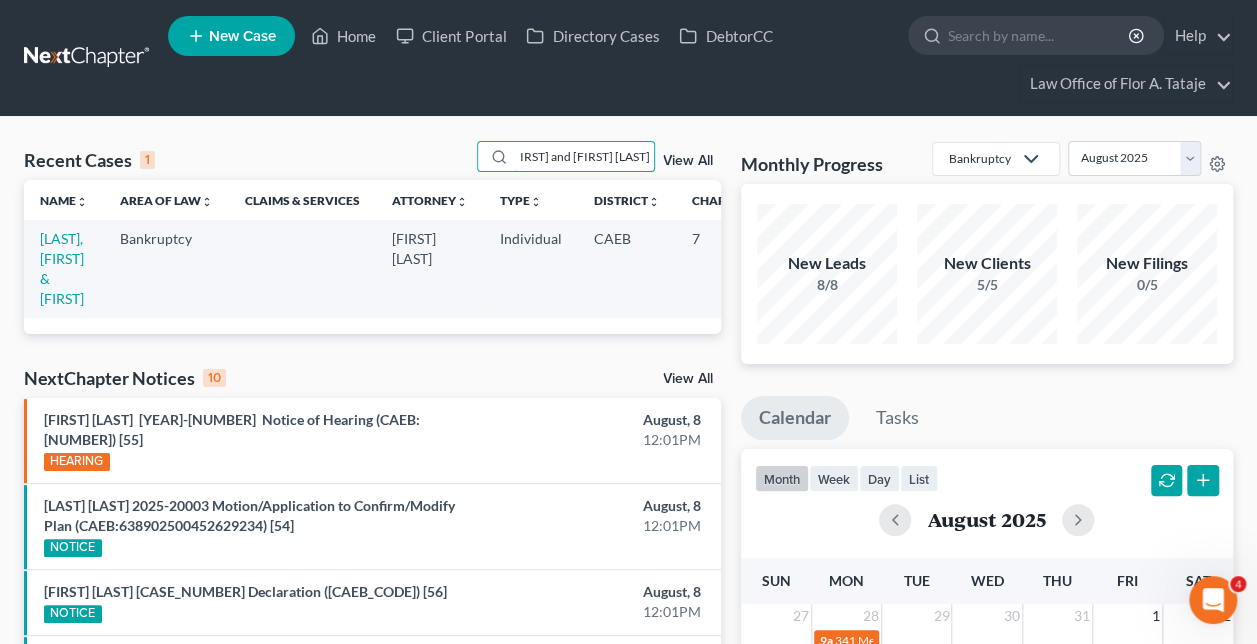 type on "[FIRST] and [FIRST] [LAST]" 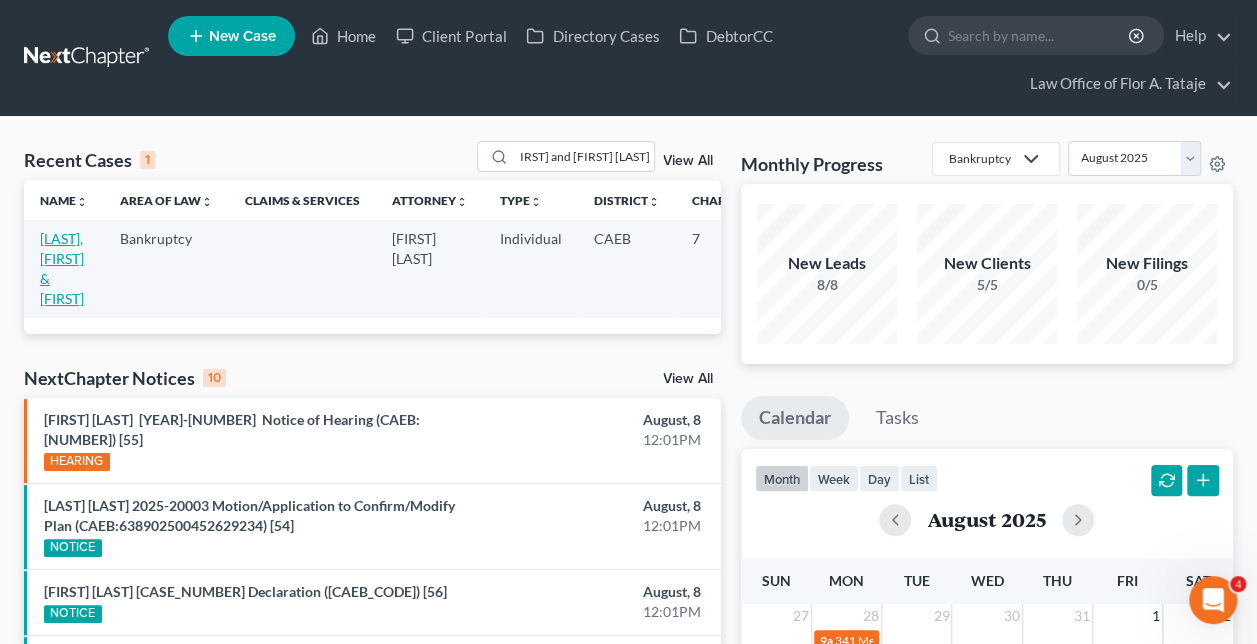 scroll, scrollTop: 0, scrollLeft: 0, axis: both 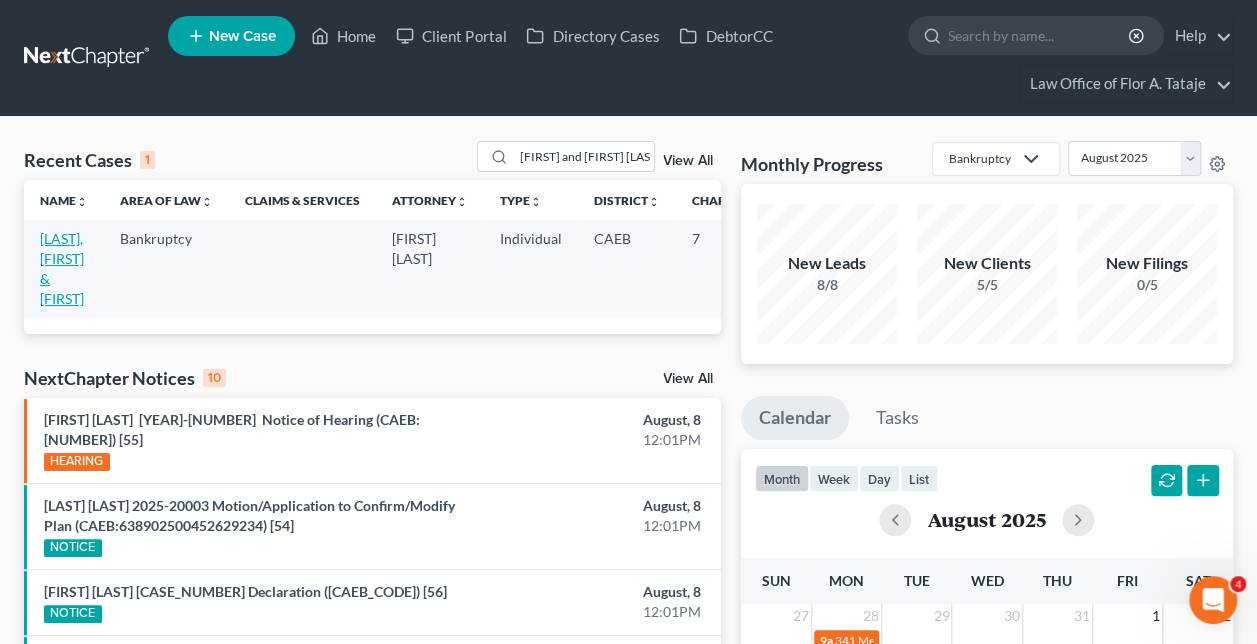 click on "[LAST], [FIRST] & [FIRST]" at bounding box center (62, 268) 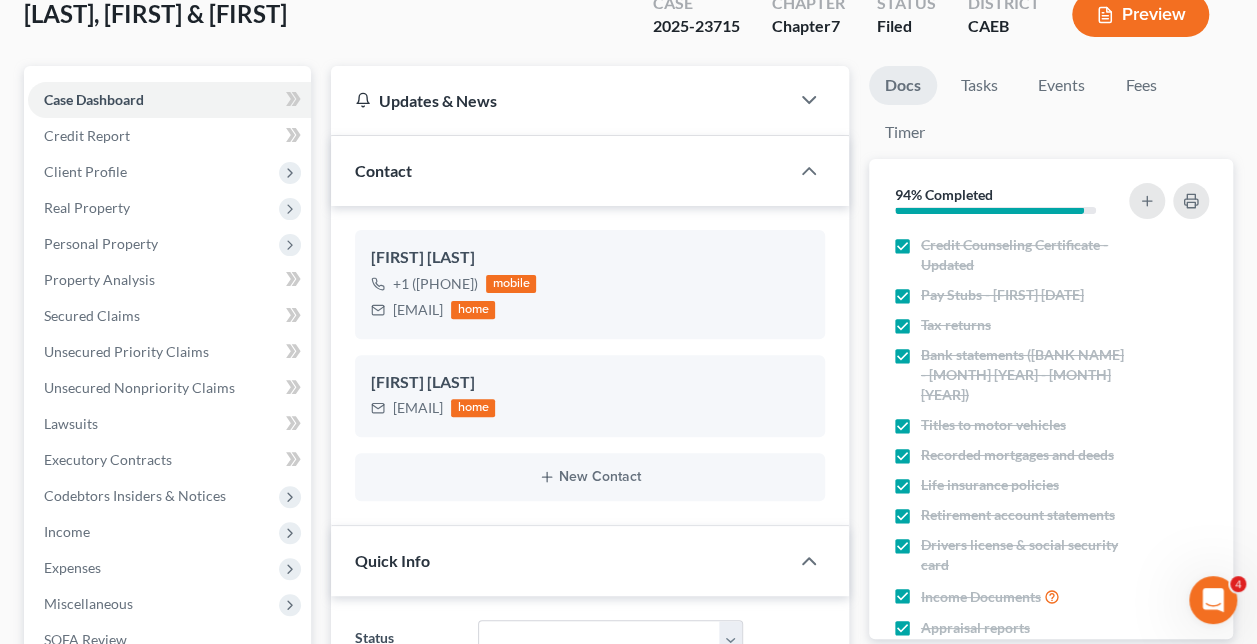 scroll, scrollTop: 164, scrollLeft: 0, axis: vertical 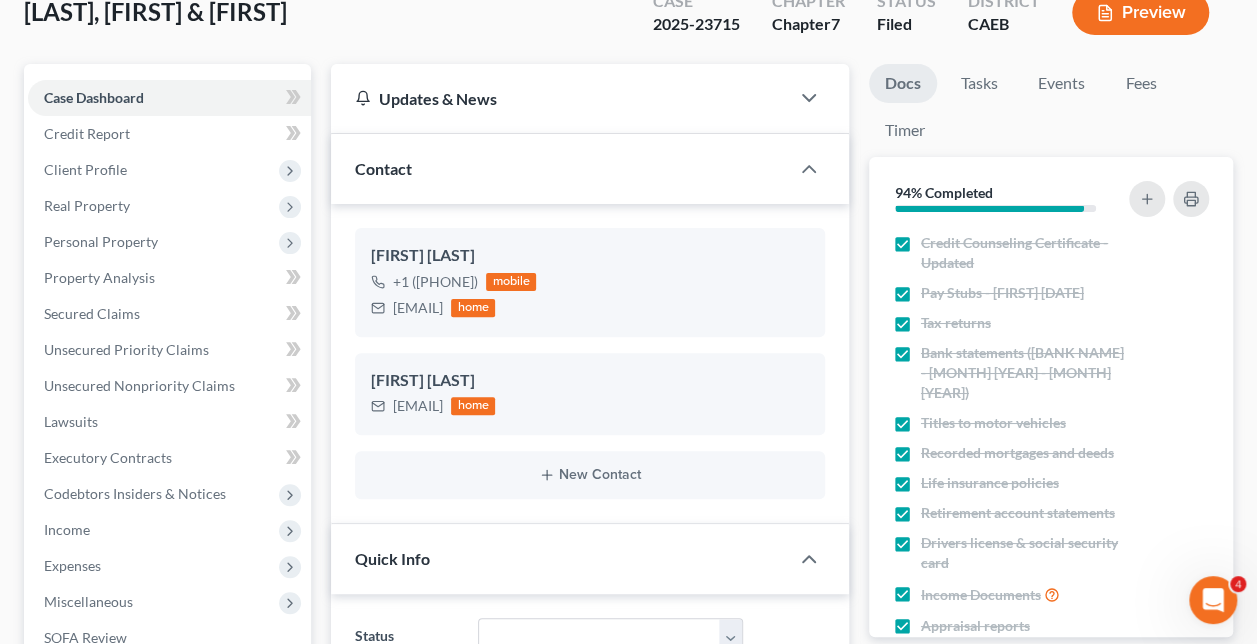 drag, startPoint x: 511, startPoint y: 274, endPoint x: 412, endPoint y: 288, distance: 99.985 